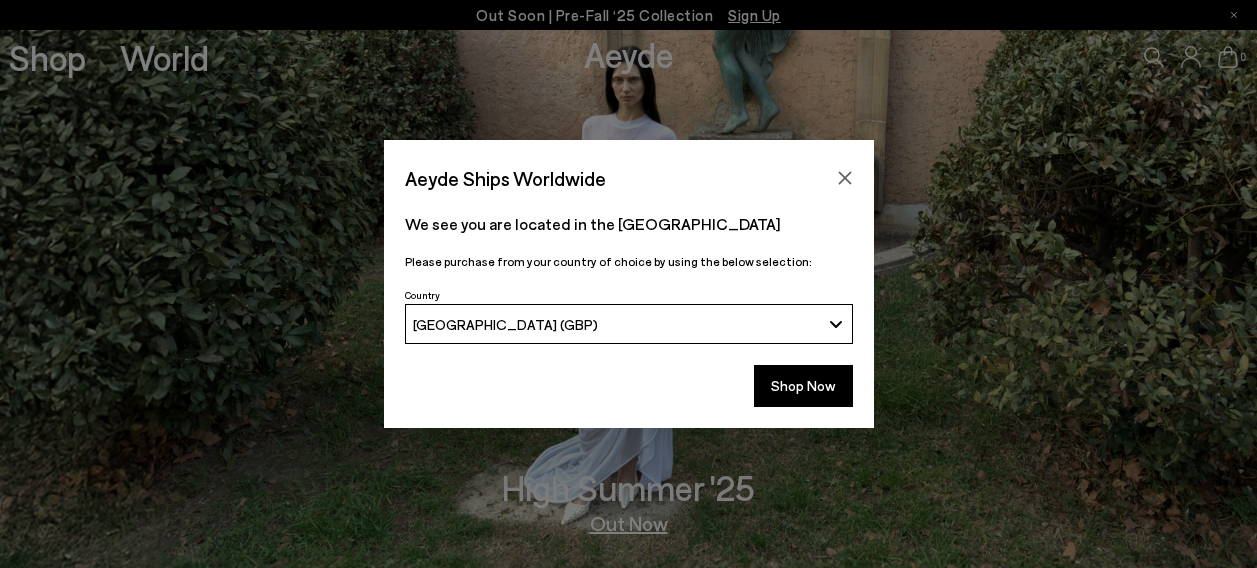 scroll, scrollTop: 0, scrollLeft: 0, axis: both 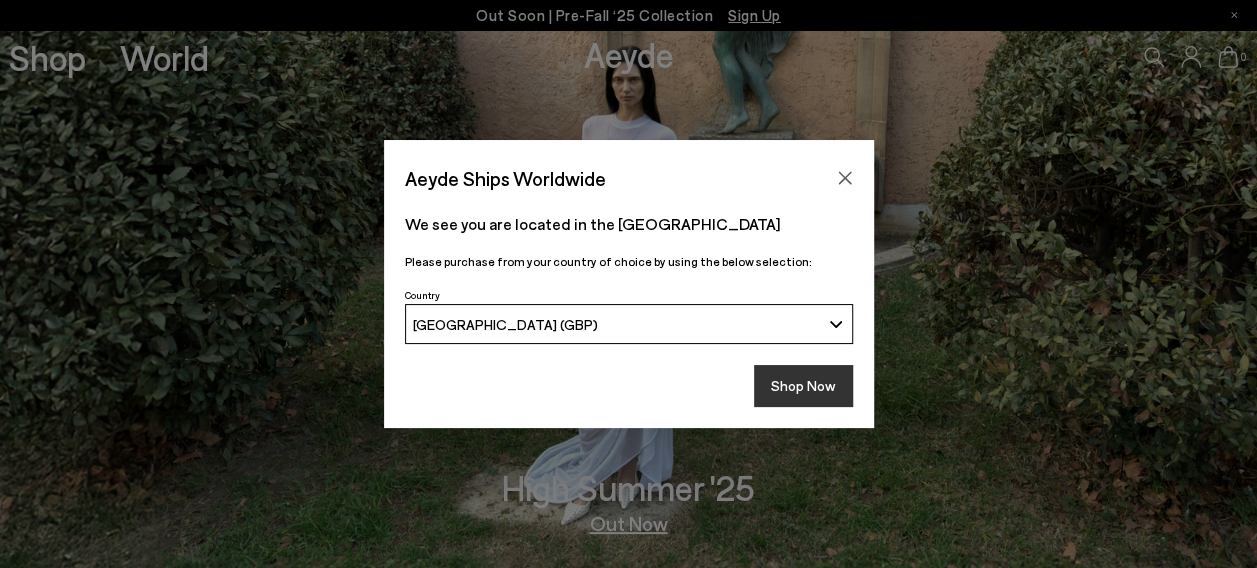 click on "Shop Now" at bounding box center (803, 386) 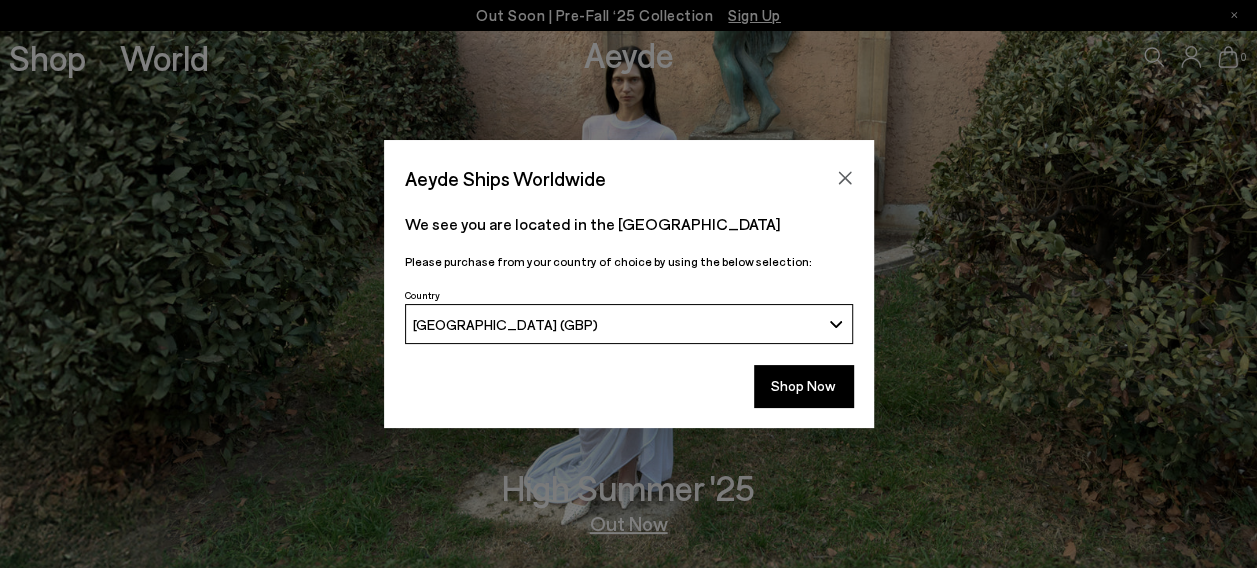 click on "Aeyde Ships Worldwide
We see you are located in the United Kingdom
Please purchase from your country of choice by using the below selection:" at bounding box center [628, 284] 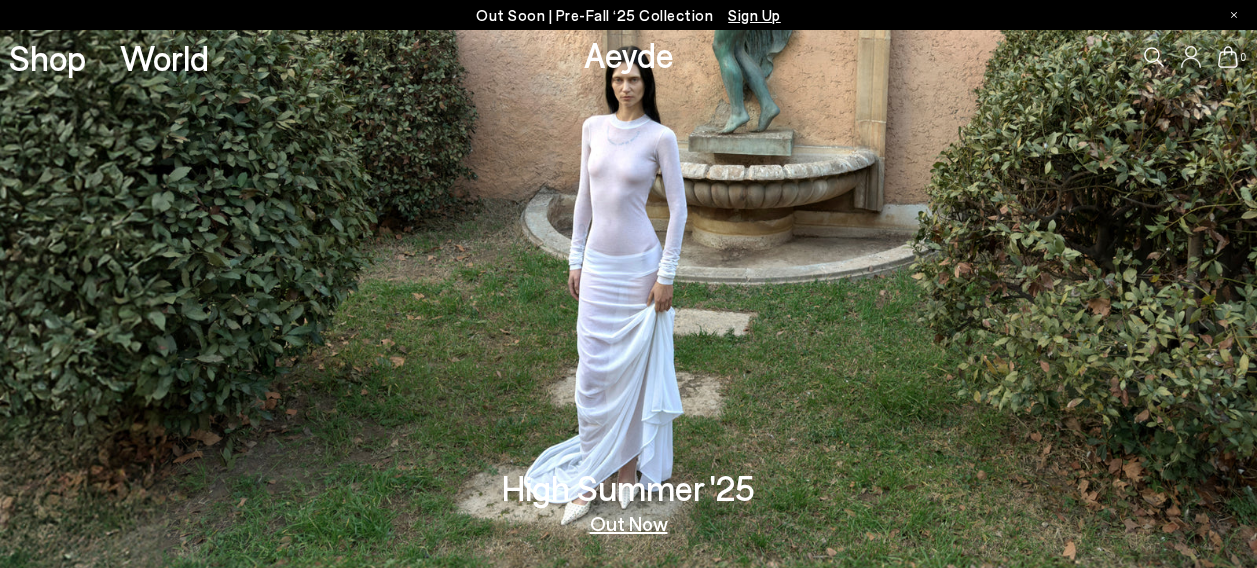 click 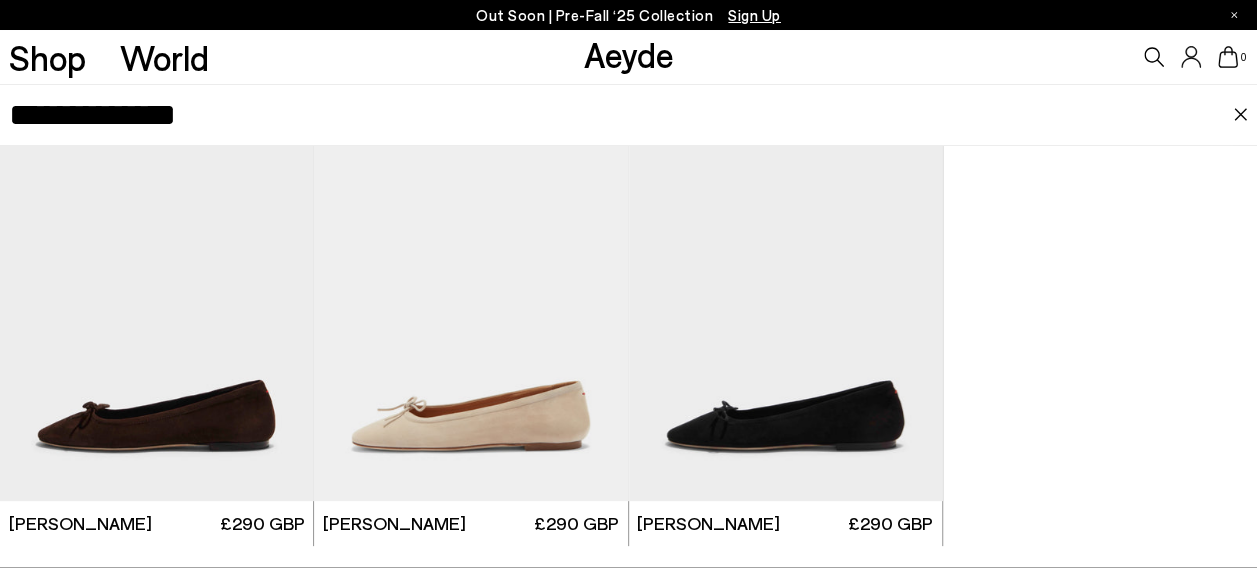 scroll, scrollTop: 80, scrollLeft: 0, axis: vertical 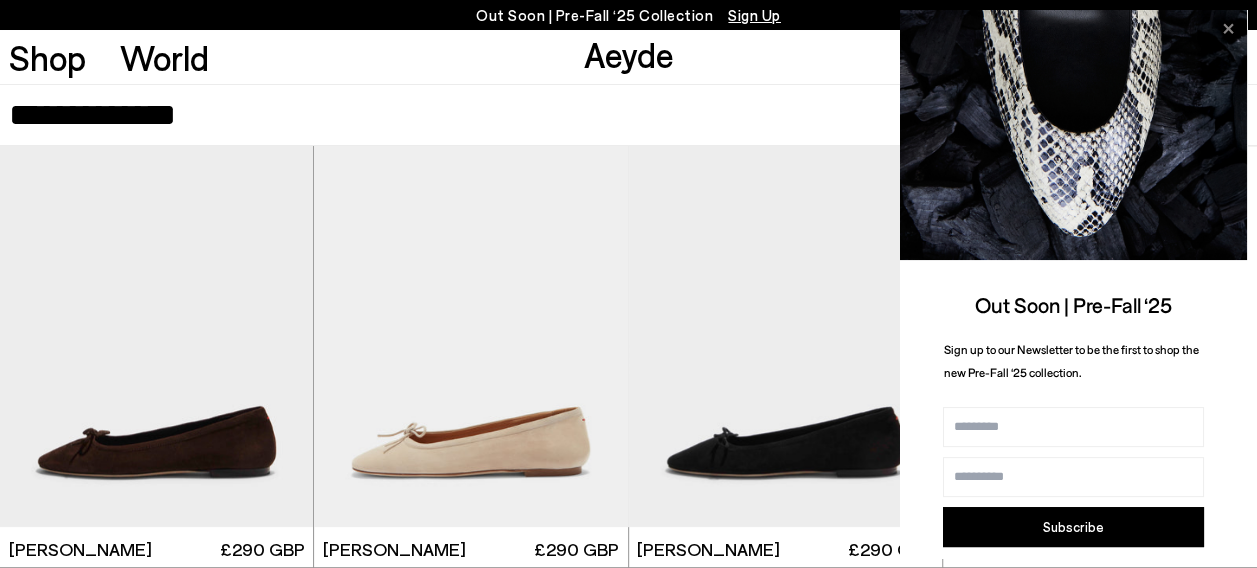 click 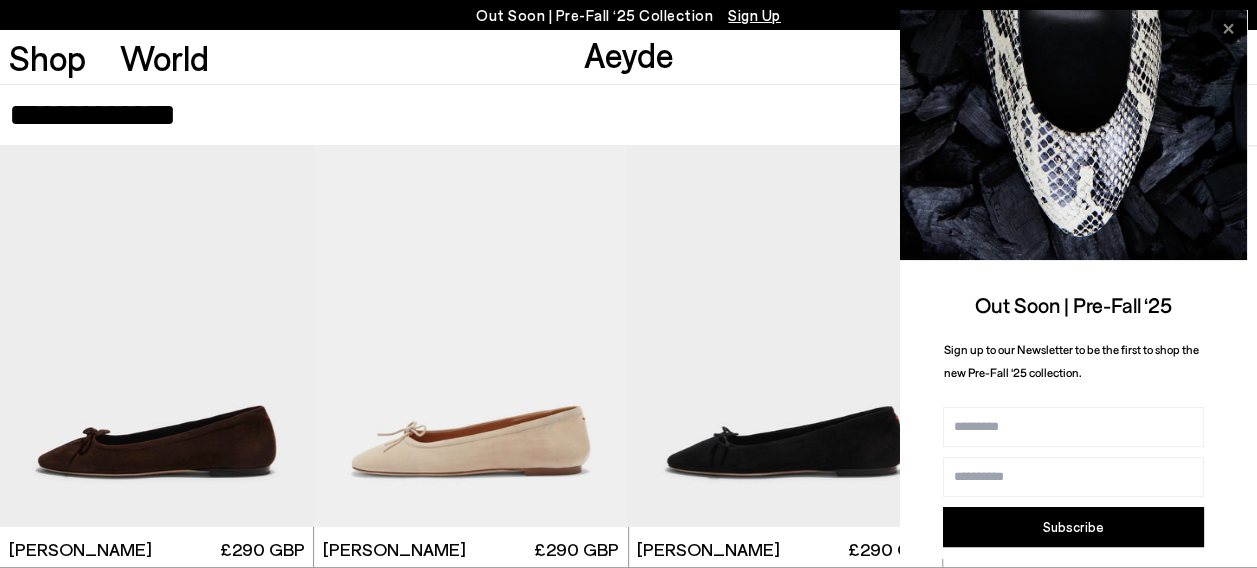 click 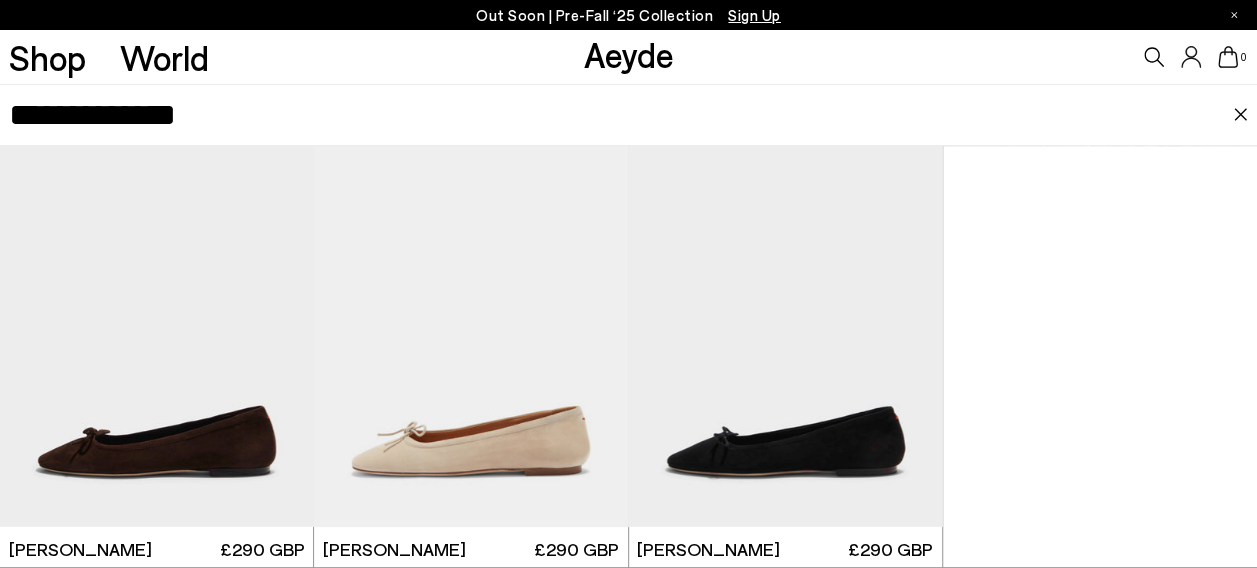 click 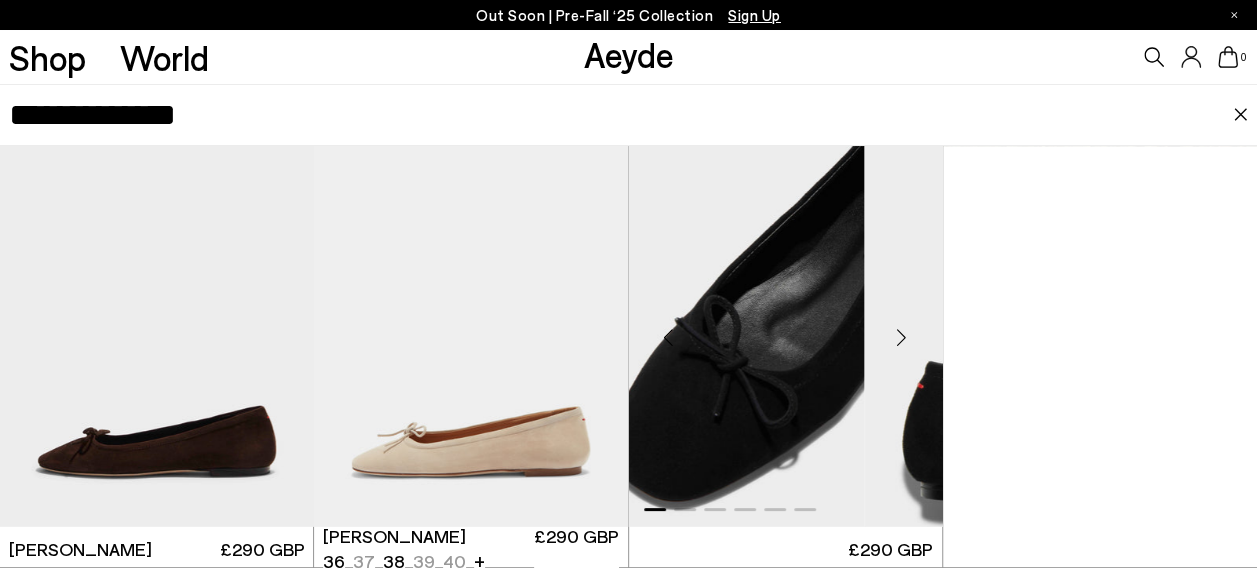click on "Free shipping to [GEOGRAPHIC_DATA] on all orders
Your item is added to cart.
View Cart
×
Out Soon | Pre-Fall ‘25 Collection
Sign Up
Shop
World
Aeyde
0" at bounding box center (628, 84) 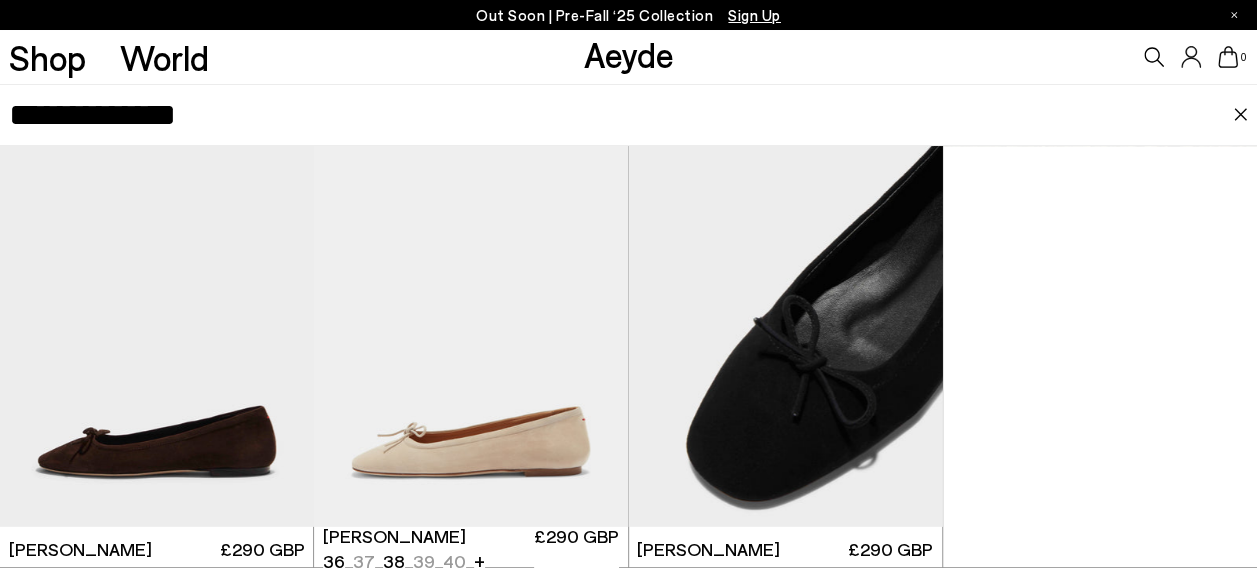 drag, startPoint x: 164, startPoint y: 120, endPoint x: -30, endPoint y: 118, distance: 194.01031 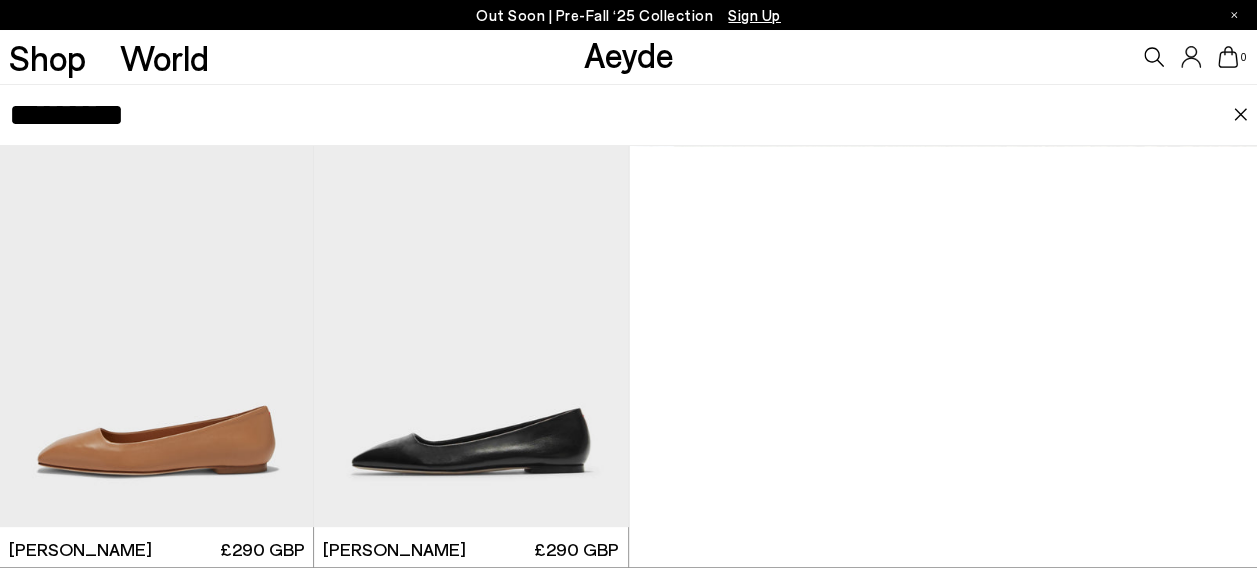 scroll, scrollTop: 0, scrollLeft: 0, axis: both 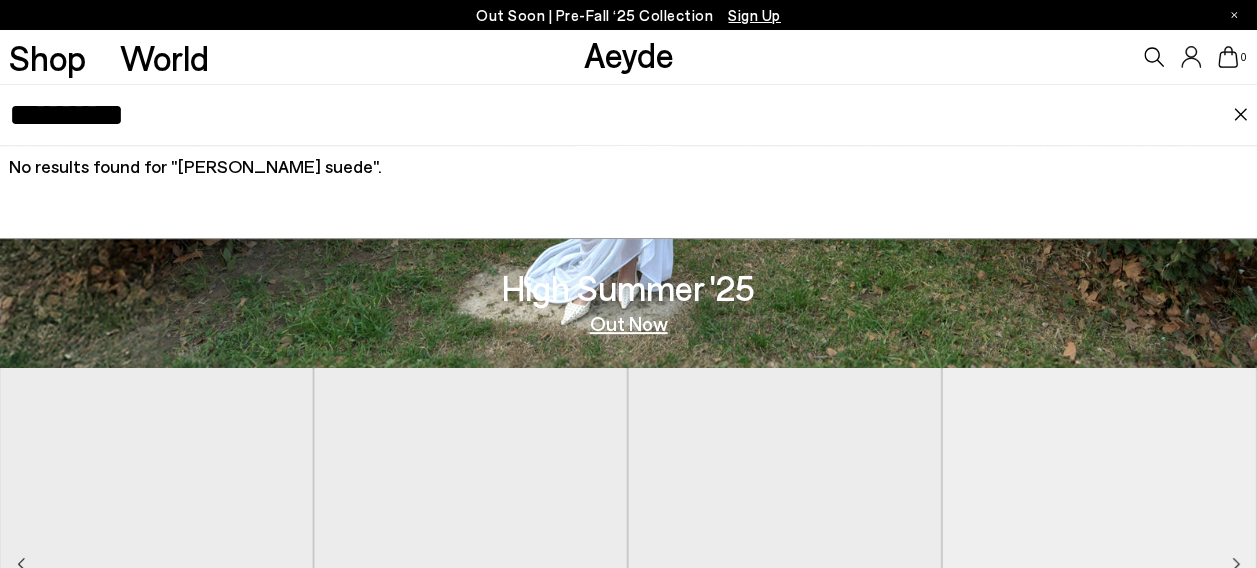 drag, startPoint x: 146, startPoint y: 116, endPoint x: 48, endPoint y: 117, distance: 98.005104 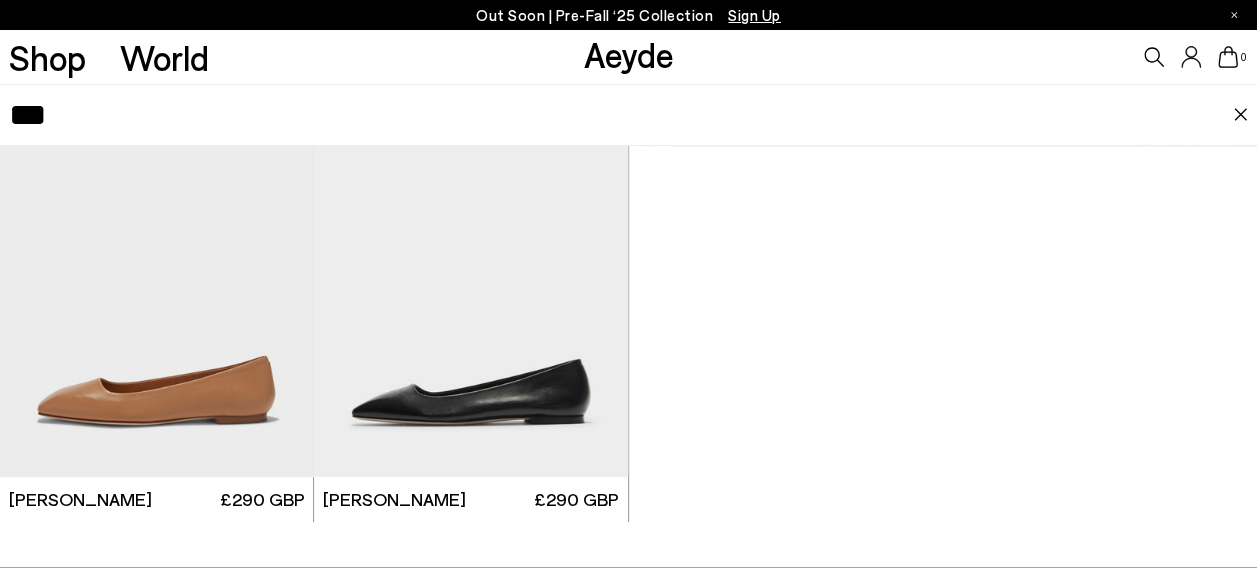 scroll, scrollTop: 134, scrollLeft: 0, axis: vertical 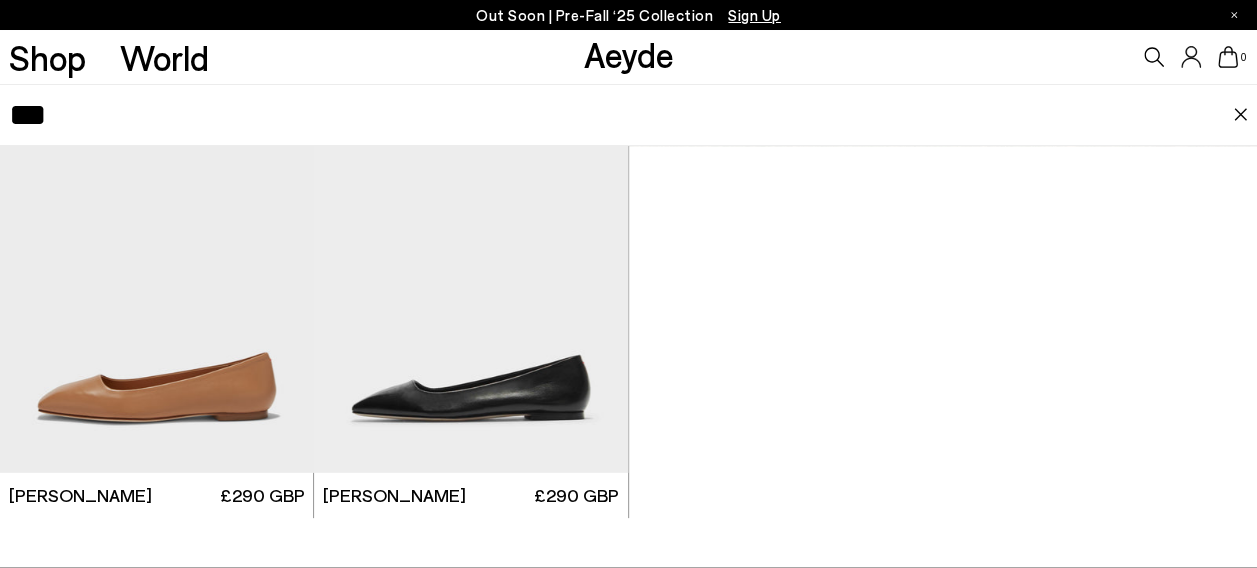 drag, startPoint x: 404, startPoint y: 116, endPoint x: -151, endPoint y: 113, distance: 555.0081 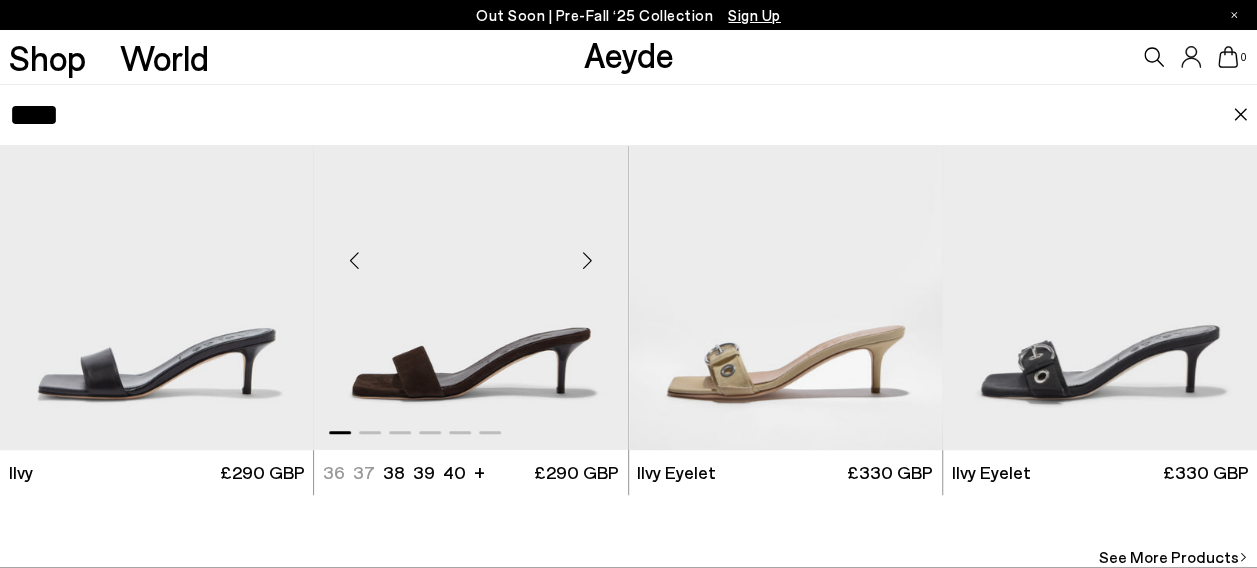 scroll, scrollTop: 647, scrollLeft: 0, axis: vertical 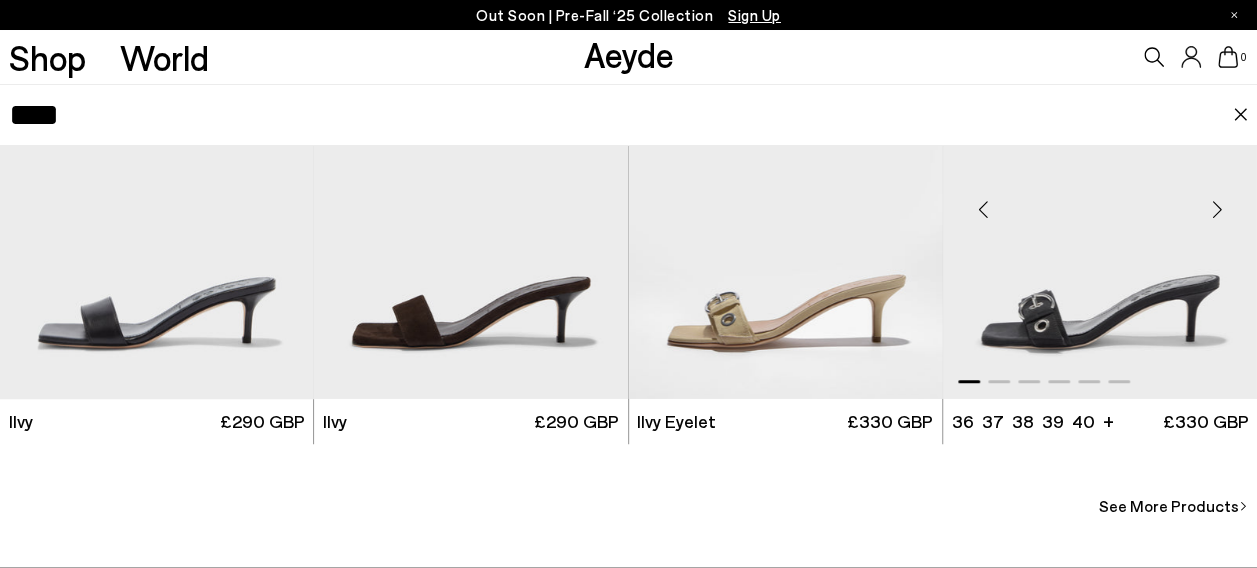 click at bounding box center [1217, 210] 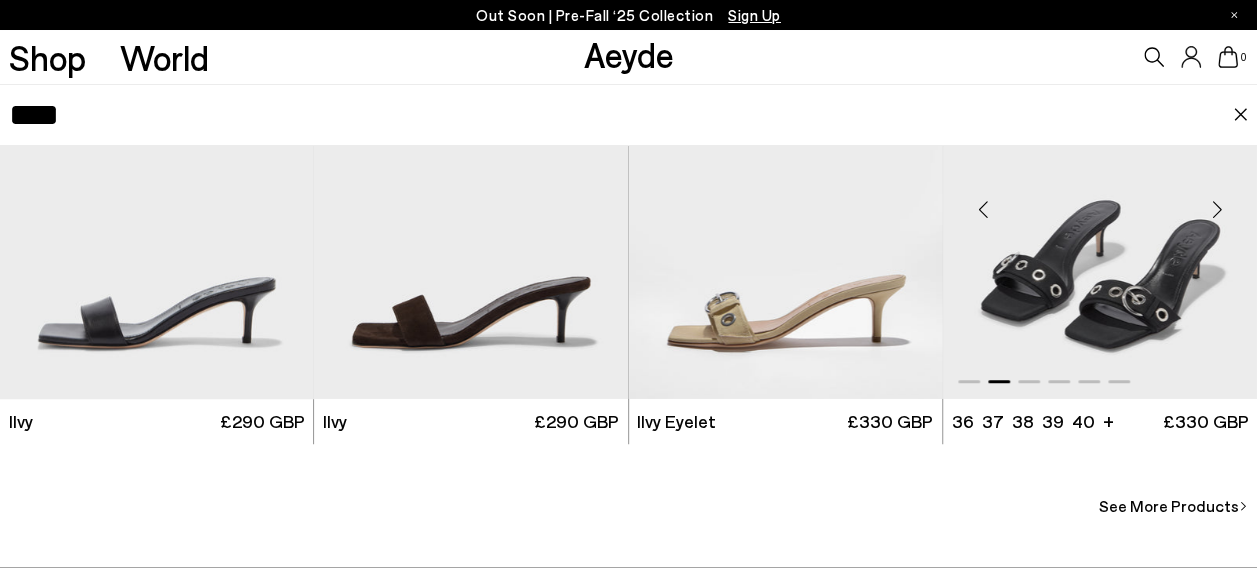 click at bounding box center (1217, 210) 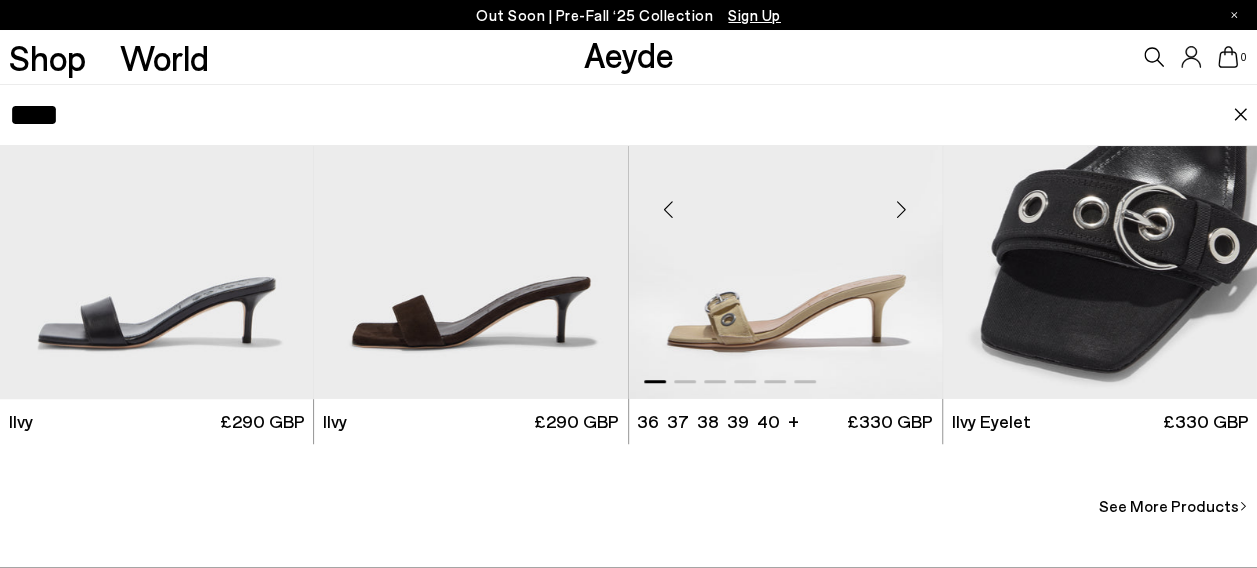 click at bounding box center [902, 210] 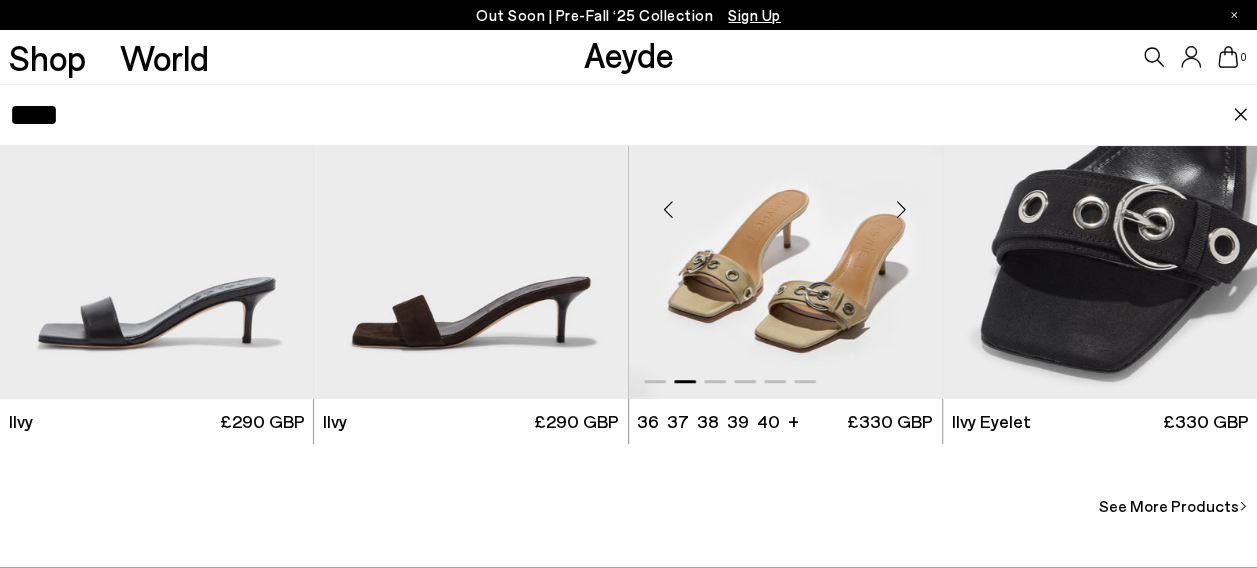 click at bounding box center [902, 210] 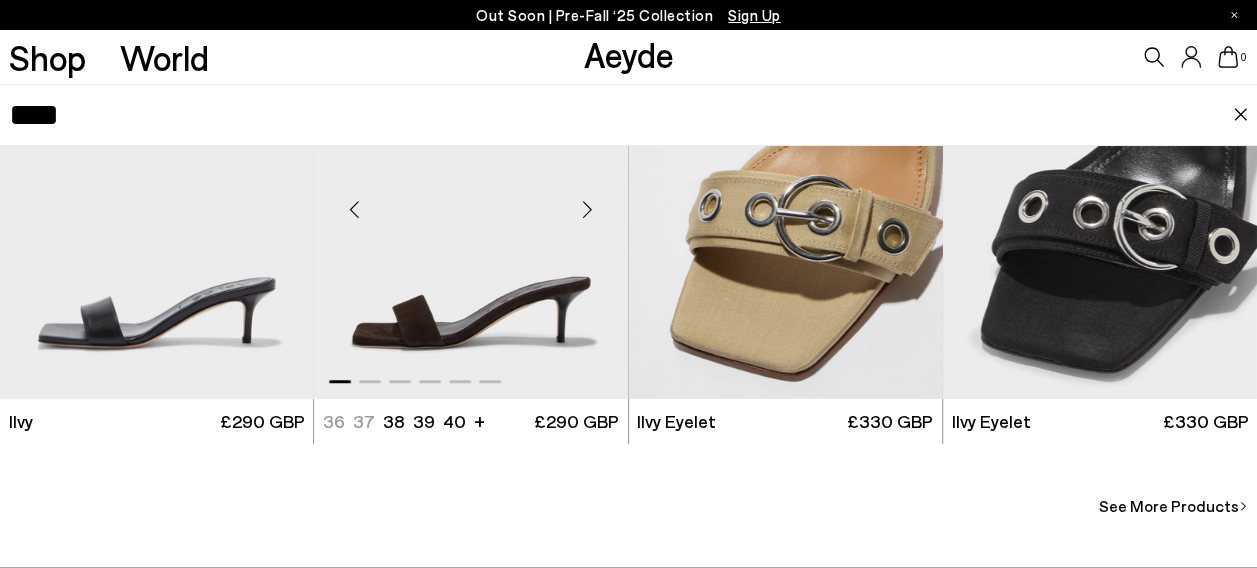 click at bounding box center [588, 210] 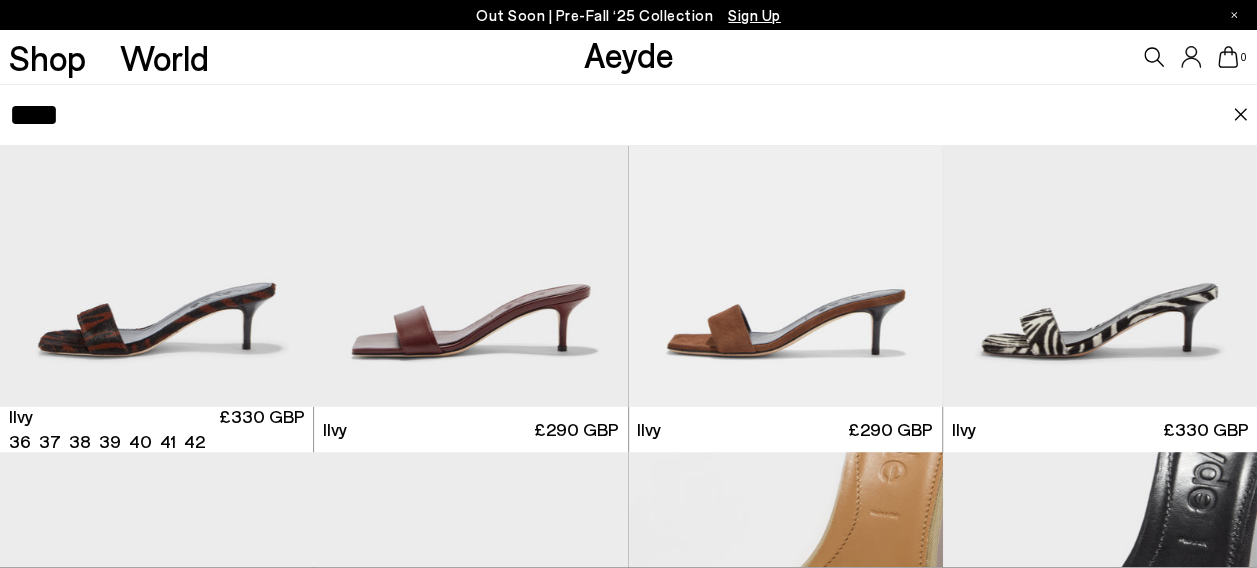 scroll, scrollTop: 647, scrollLeft: 0, axis: vertical 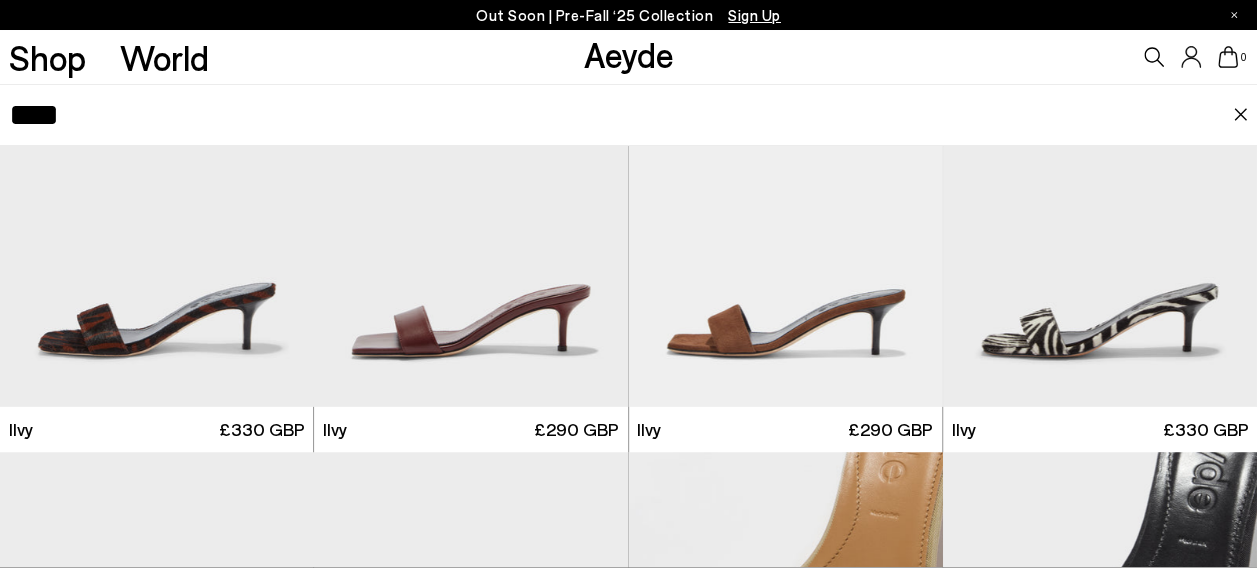 click 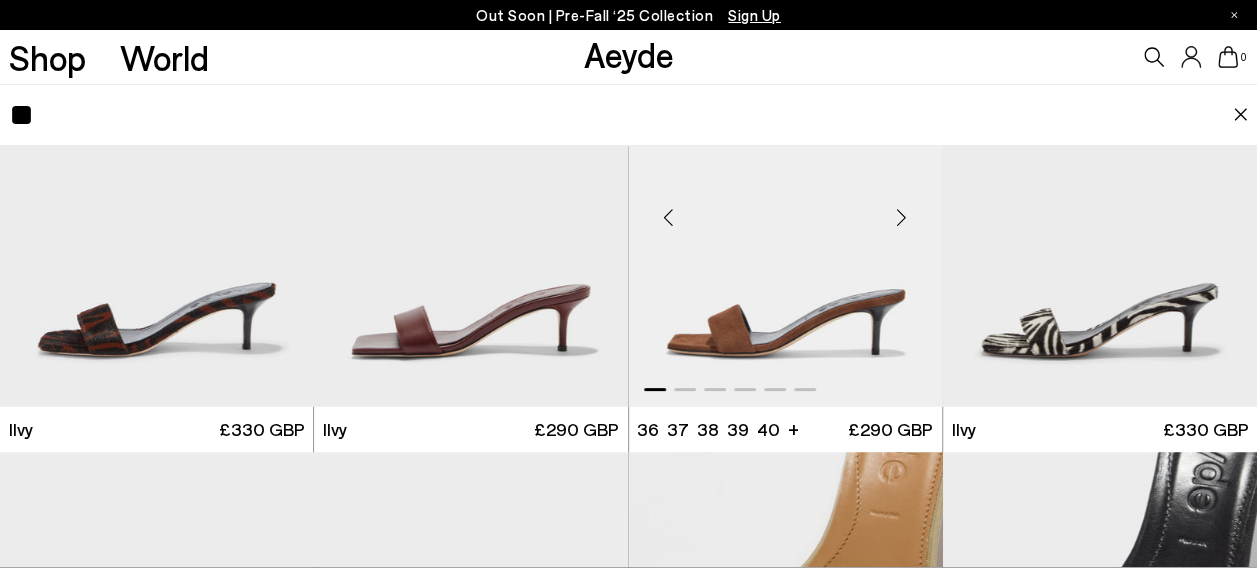 type on "*" 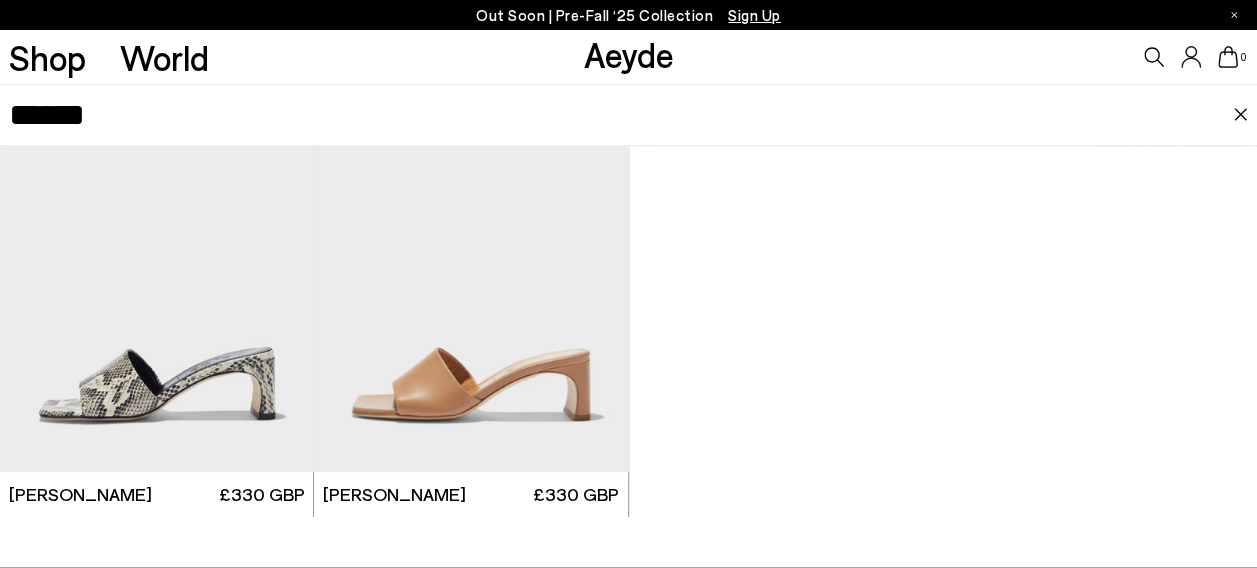 scroll, scrollTop: 134, scrollLeft: 0, axis: vertical 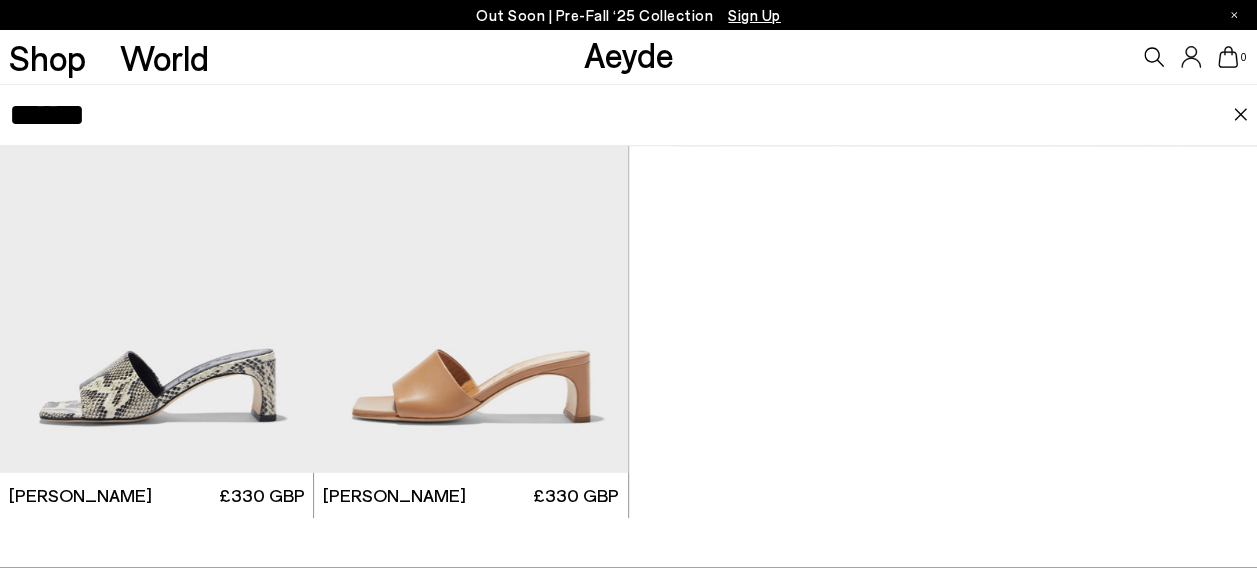 click at bounding box center (628, 298) 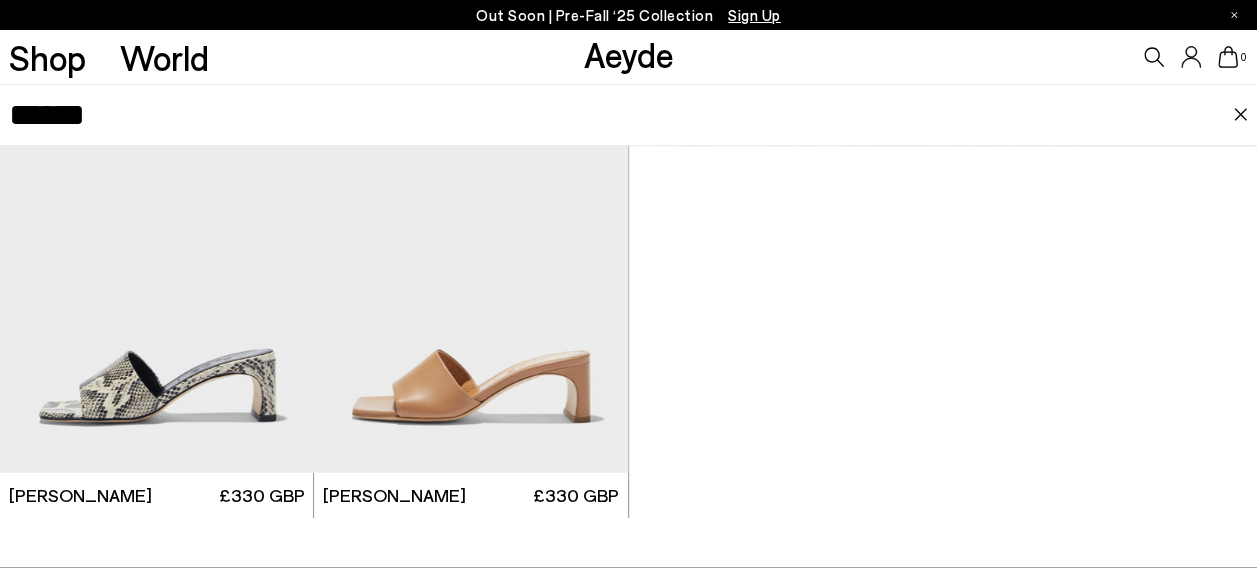 drag, startPoint x: 384, startPoint y: 117, endPoint x: -75, endPoint y: 126, distance: 459.08823 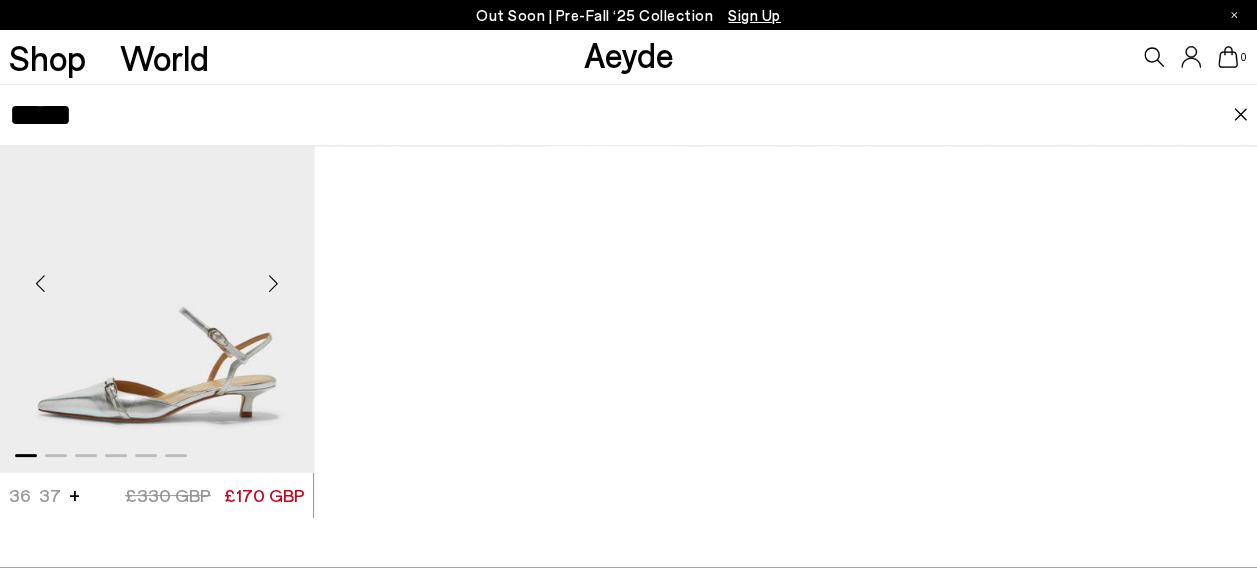 click at bounding box center [273, 284] 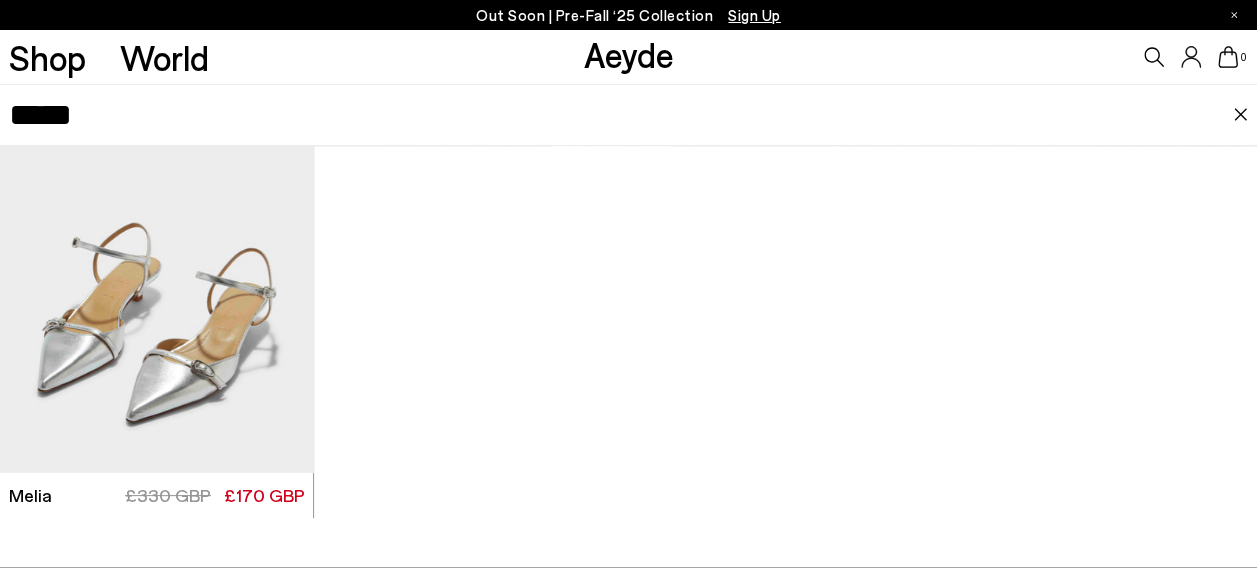 drag, startPoint x: 224, startPoint y: 142, endPoint x: -188, endPoint y: 146, distance: 412.0194 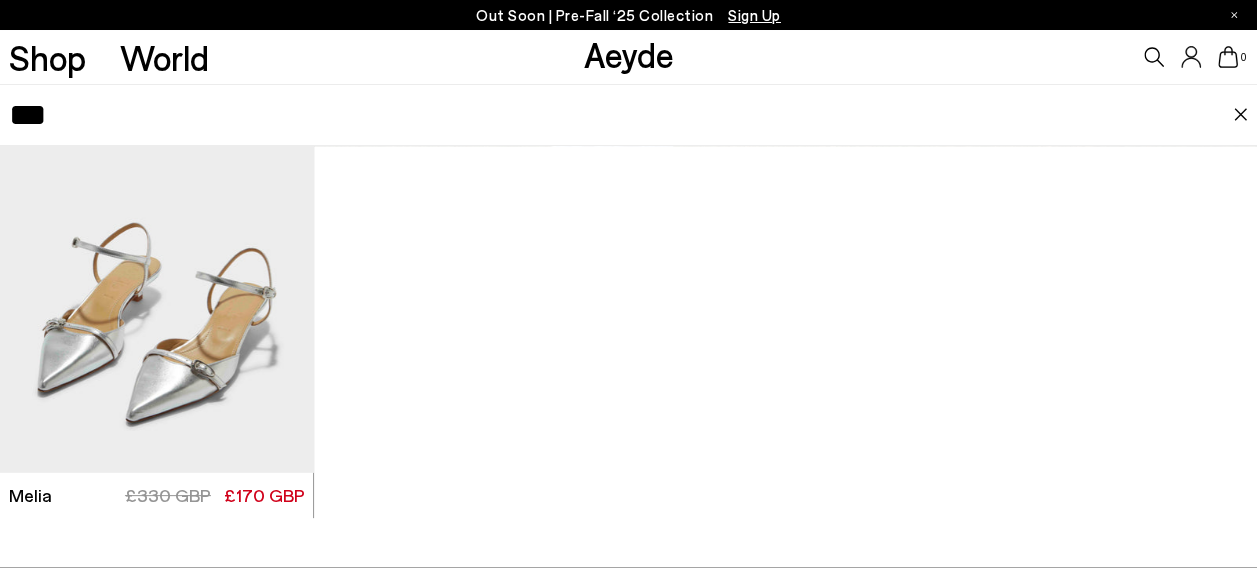 type on "****" 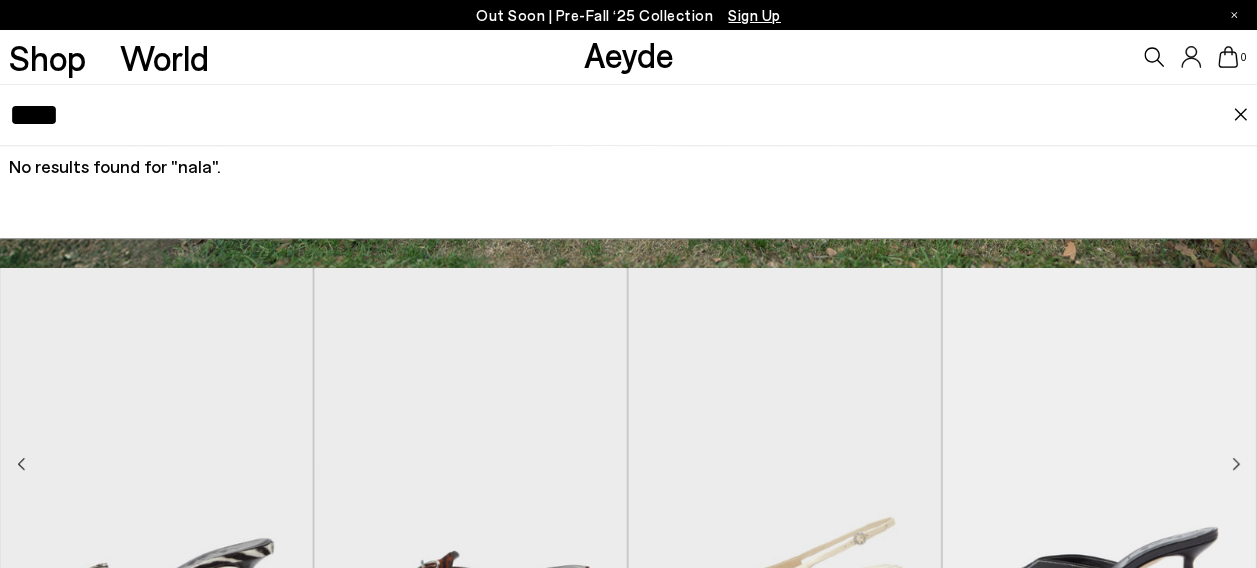 scroll, scrollTop: 0, scrollLeft: 0, axis: both 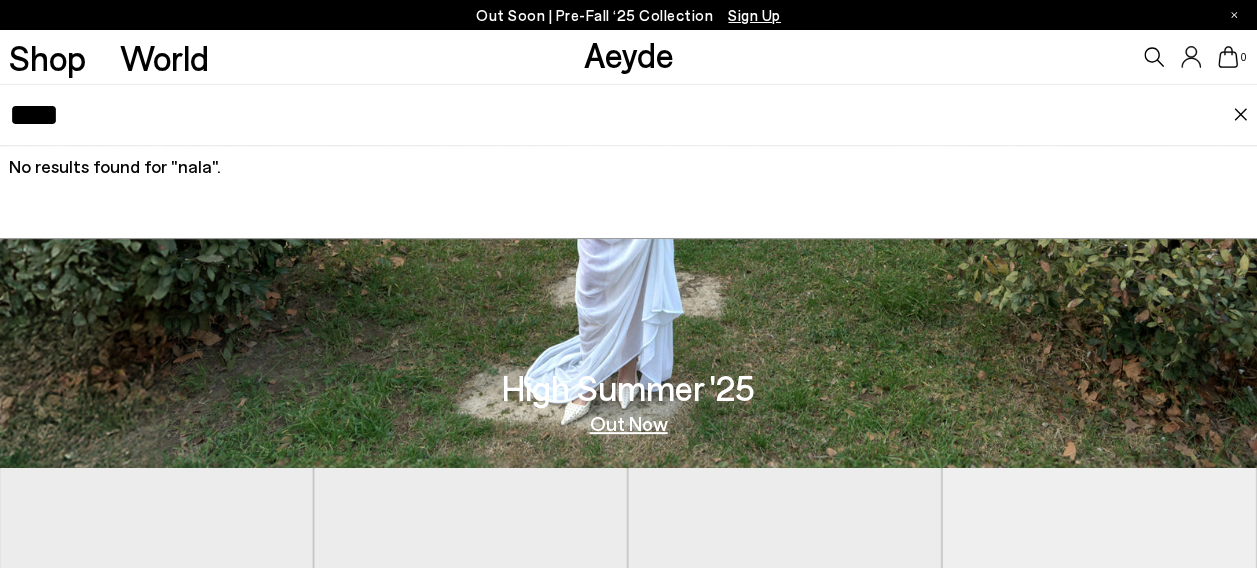 drag, startPoint x: 66, startPoint y: 132, endPoint x: -72, endPoint y: 128, distance: 138.05795 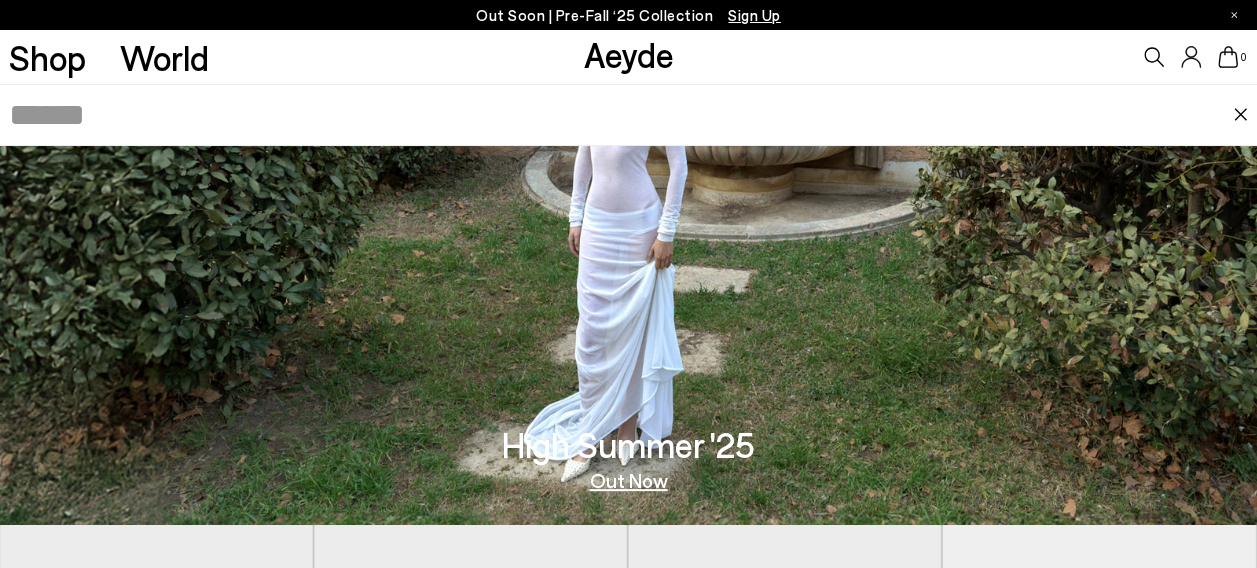 scroll, scrollTop: 0, scrollLeft: 0, axis: both 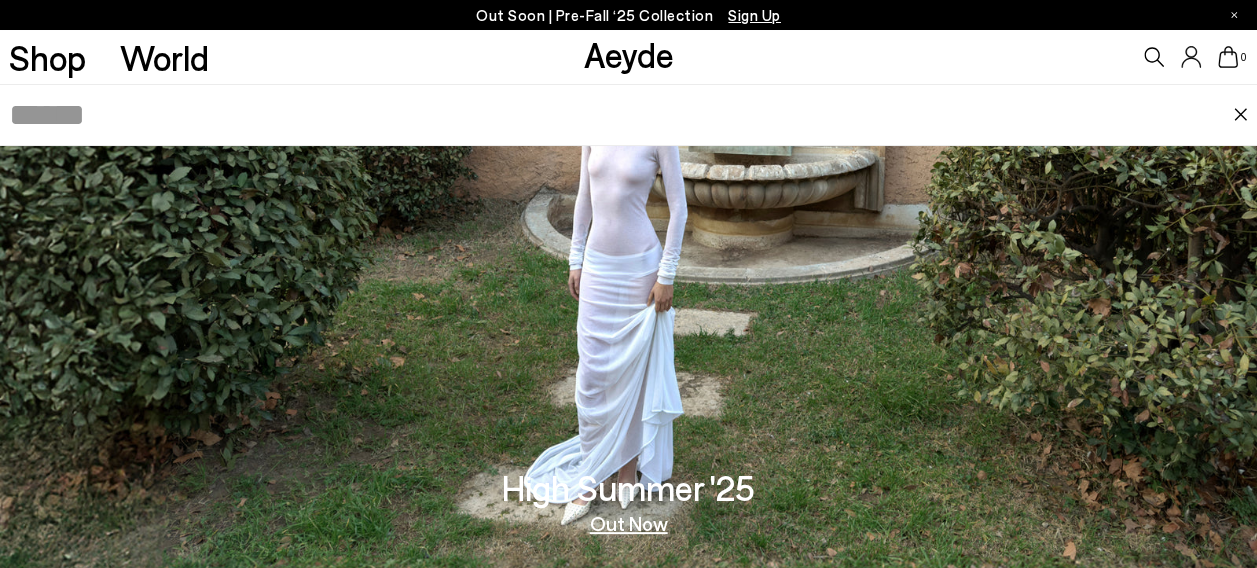 click at bounding box center (621, 115) 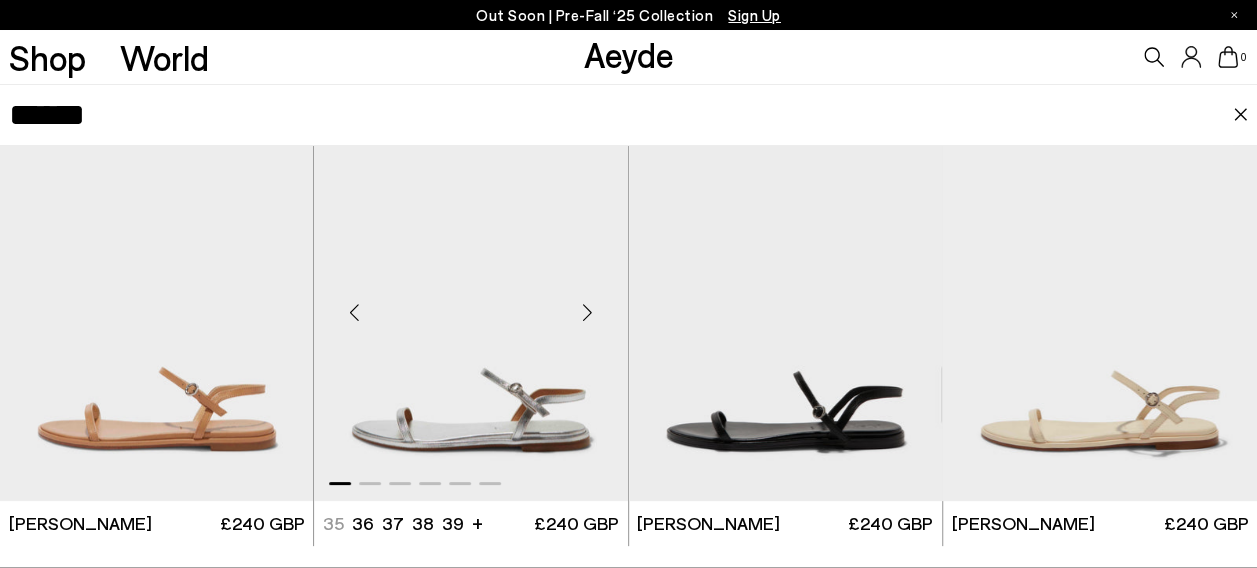 scroll, scrollTop: 80, scrollLeft: 0, axis: vertical 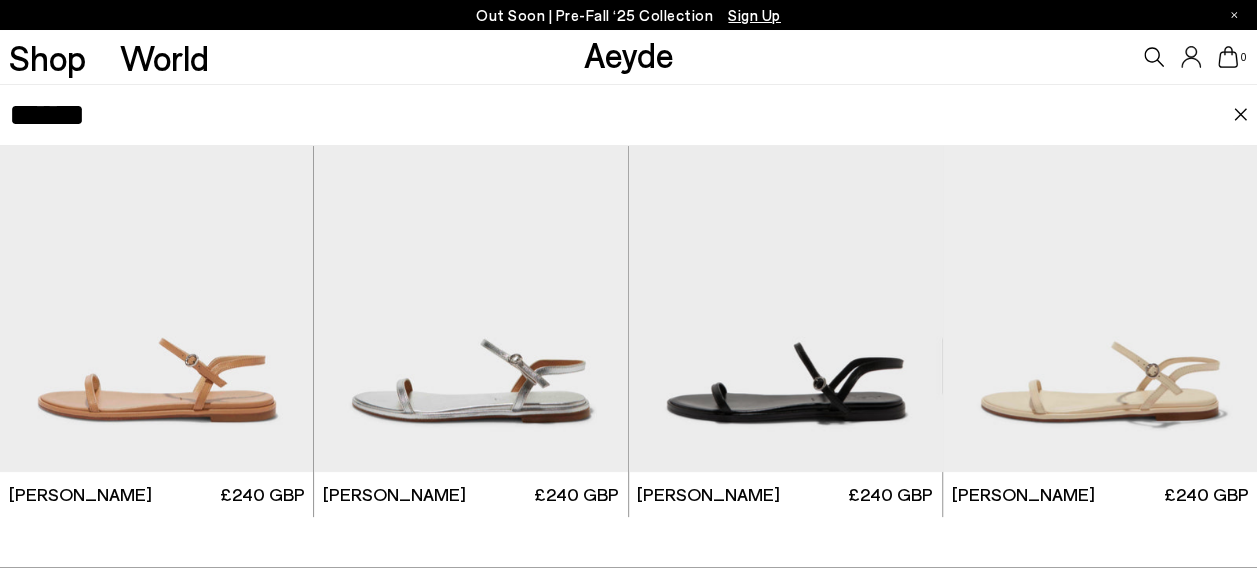 drag, startPoint x: 116, startPoint y: 110, endPoint x: -70, endPoint y: 106, distance: 186.043 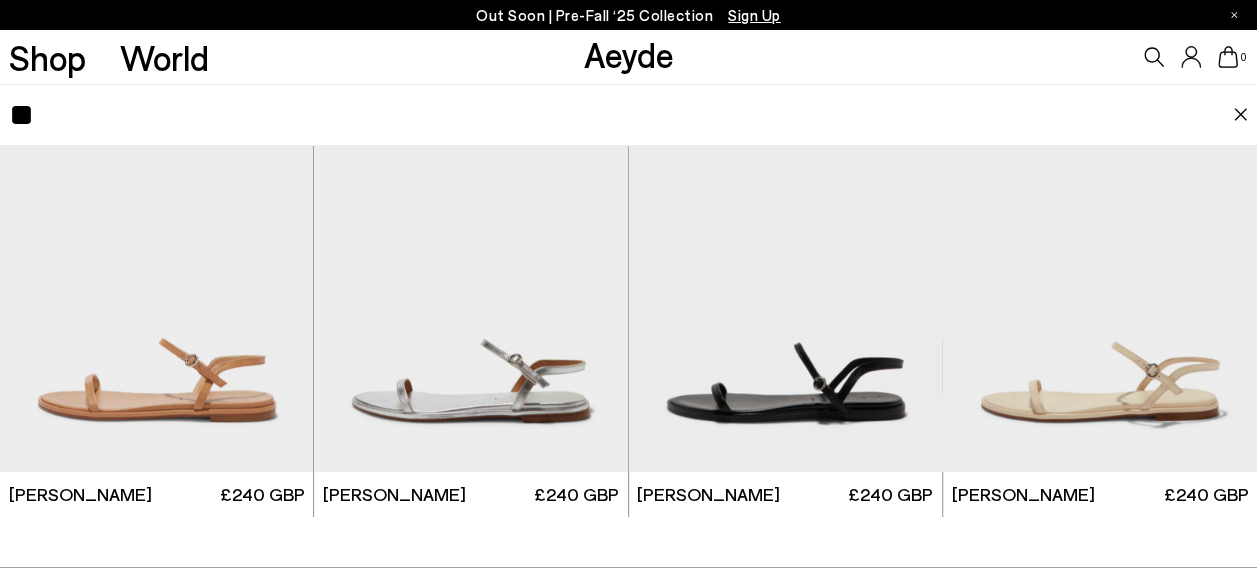 type on "*" 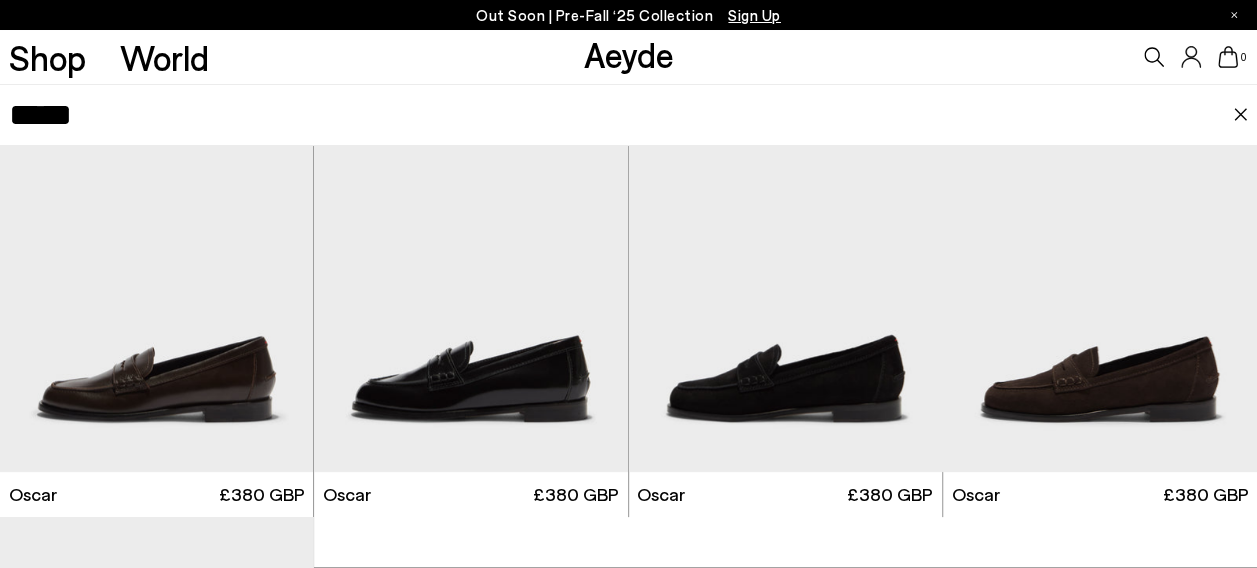click at bounding box center [628, 517] 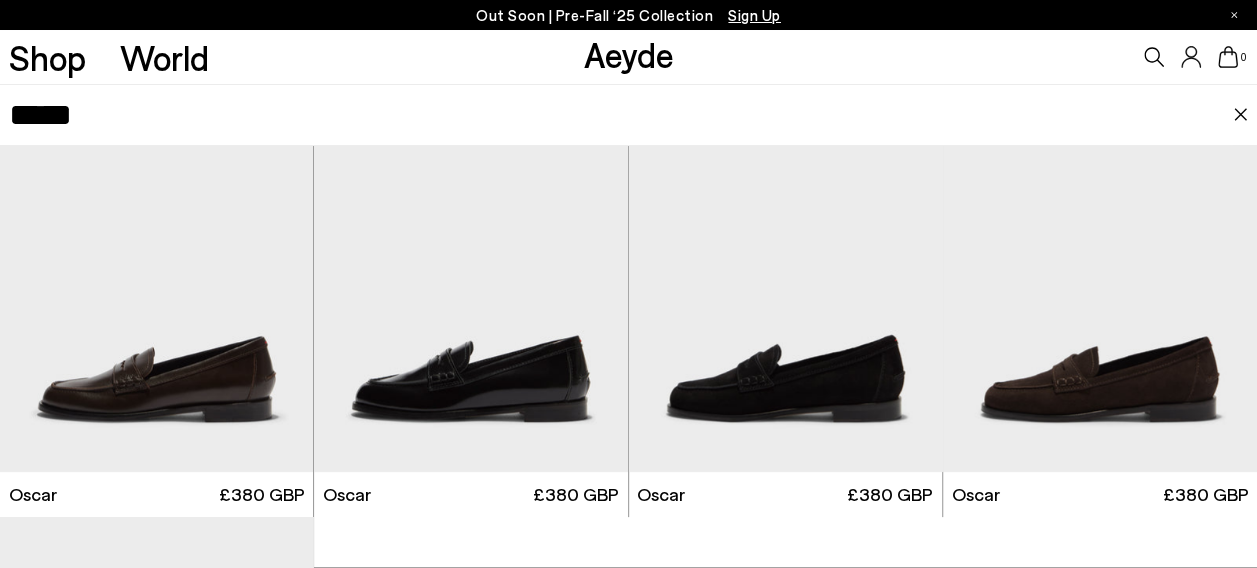 drag, startPoint x: 194, startPoint y: 125, endPoint x: -98, endPoint y: 114, distance: 292.20712 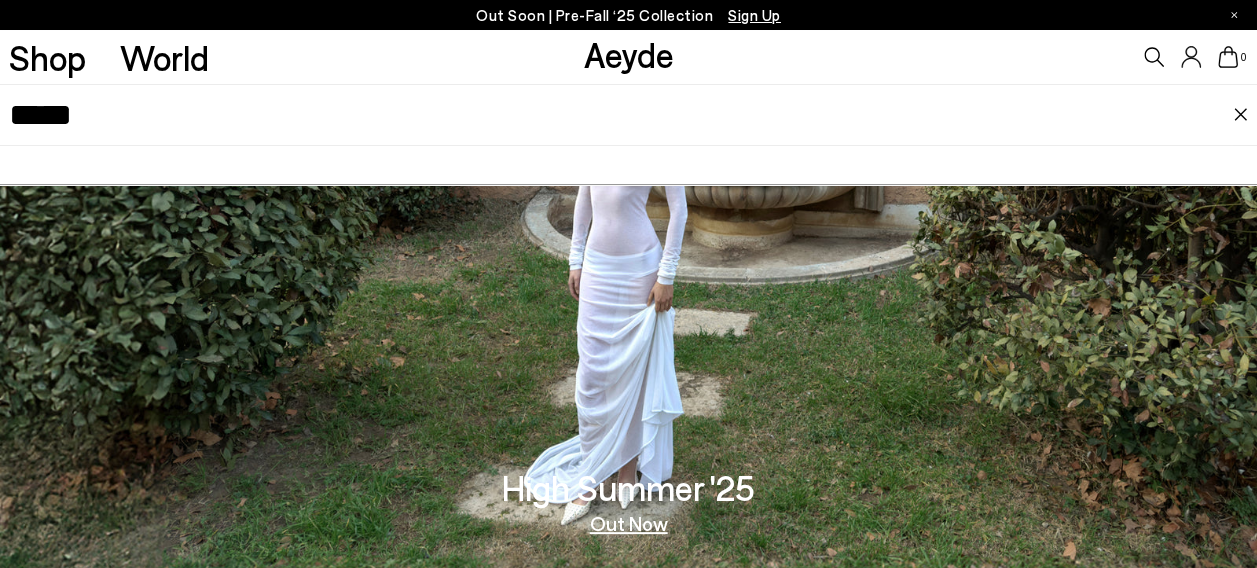 scroll, scrollTop: 0, scrollLeft: 0, axis: both 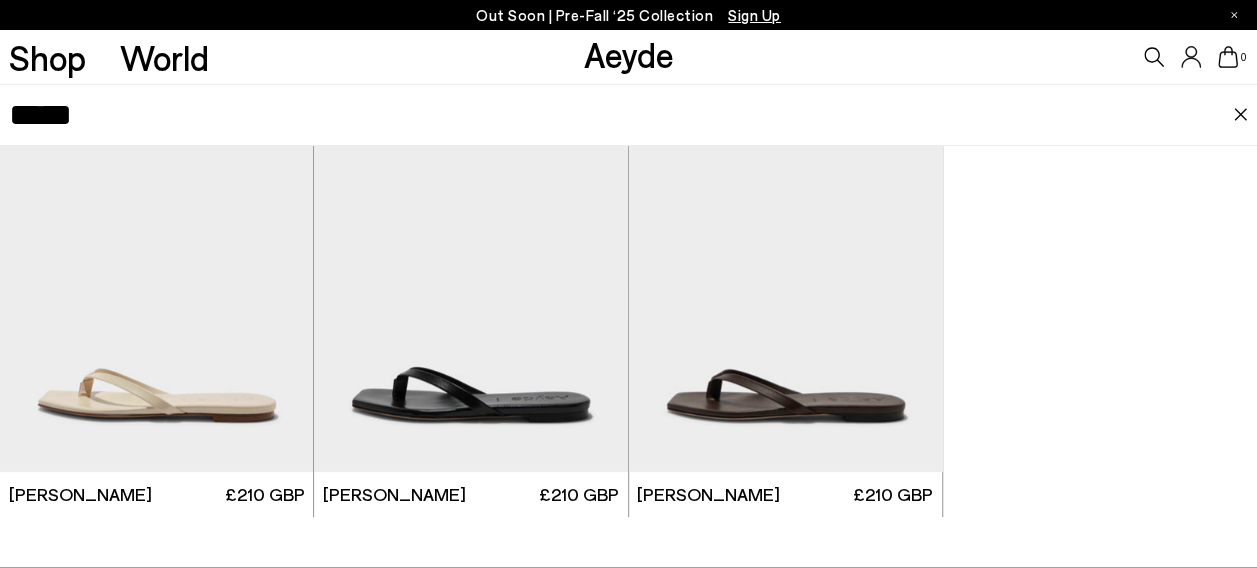 drag, startPoint x: 314, startPoint y: 118, endPoint x: -186, endPoint y: 118, distance: 500 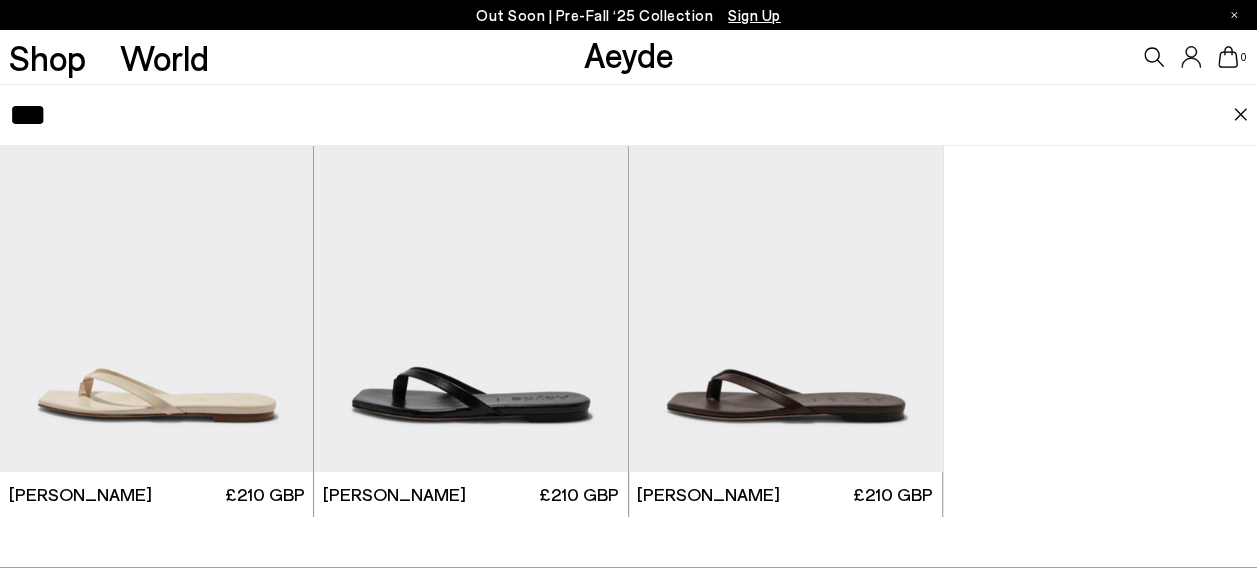 scroll, scrollTop: 0, scrollLeft: 0, axis: both 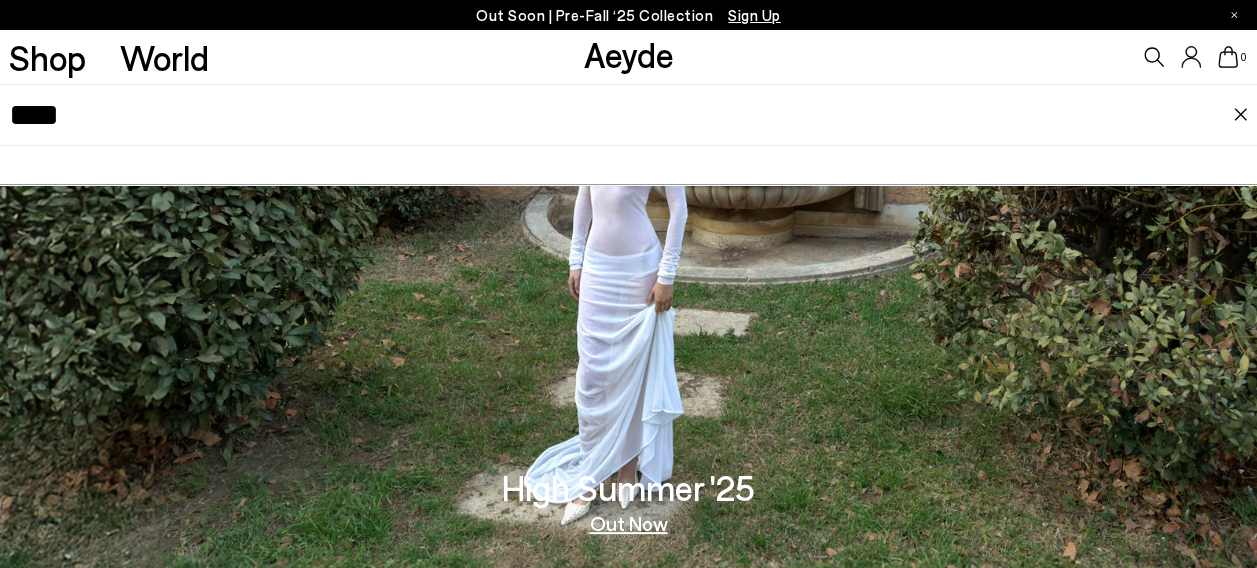 drag, startPoint x: 172, startPoint y: 119, endPoint x: -92, endPoint y: 120, distance: 264.0019 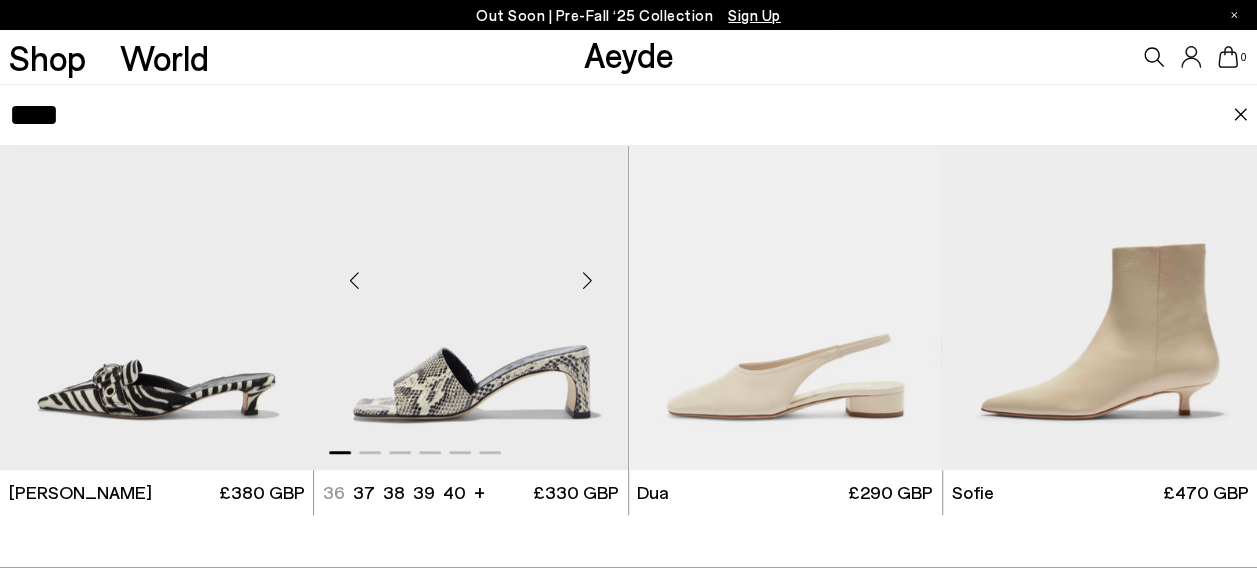 scroll, scrollTop: 593, scrollLeft: 0, axis: vertical 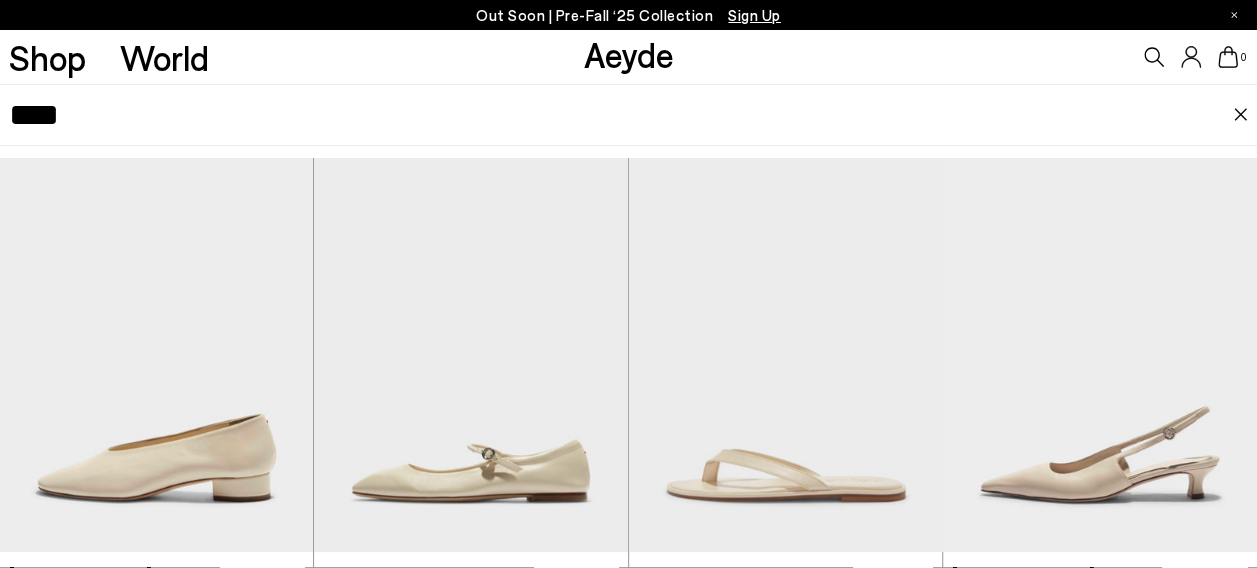 drag, startPoint x: 43, startPoint y: 108, endPoint x: -105, endPoint y: 105, distance: 148.0304 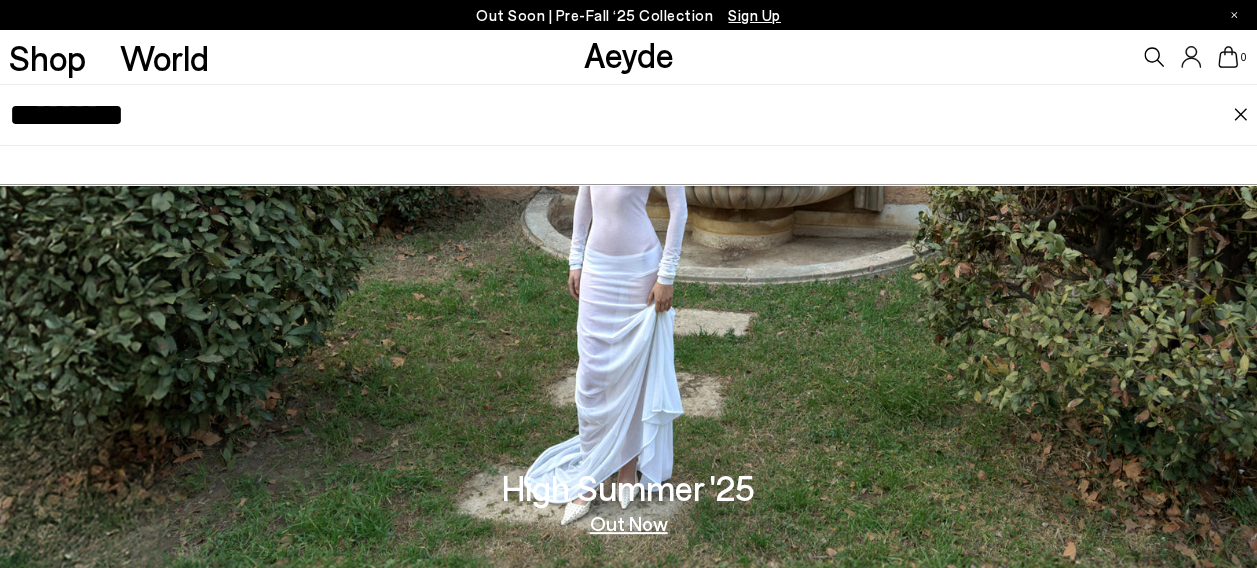 click on "*********" at bounding box center (621, 115) 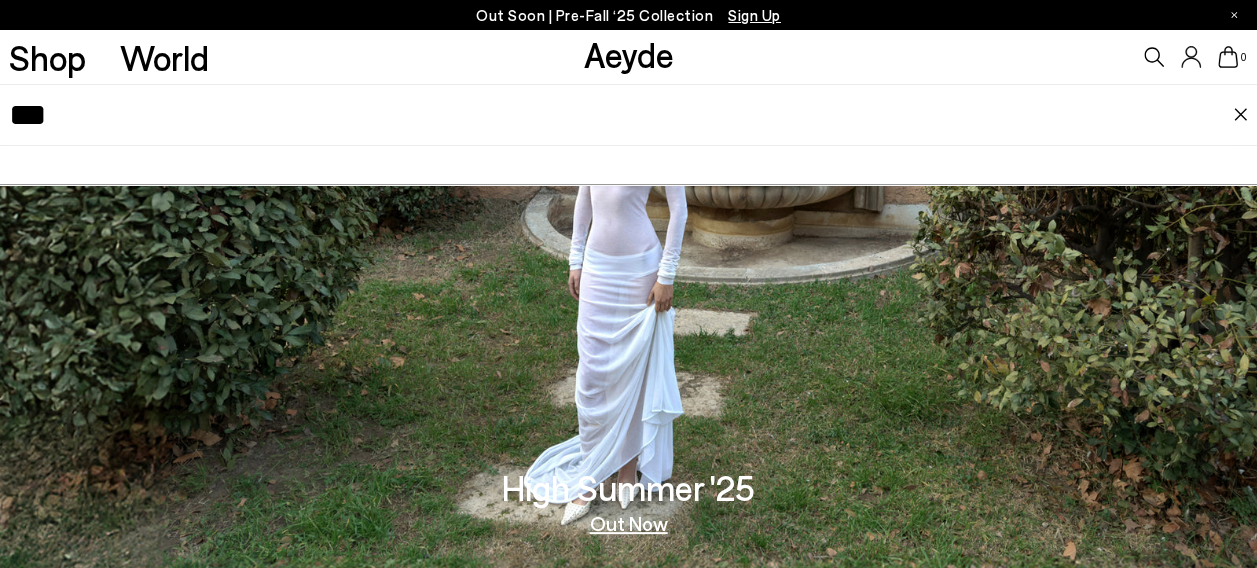 type on "***" 